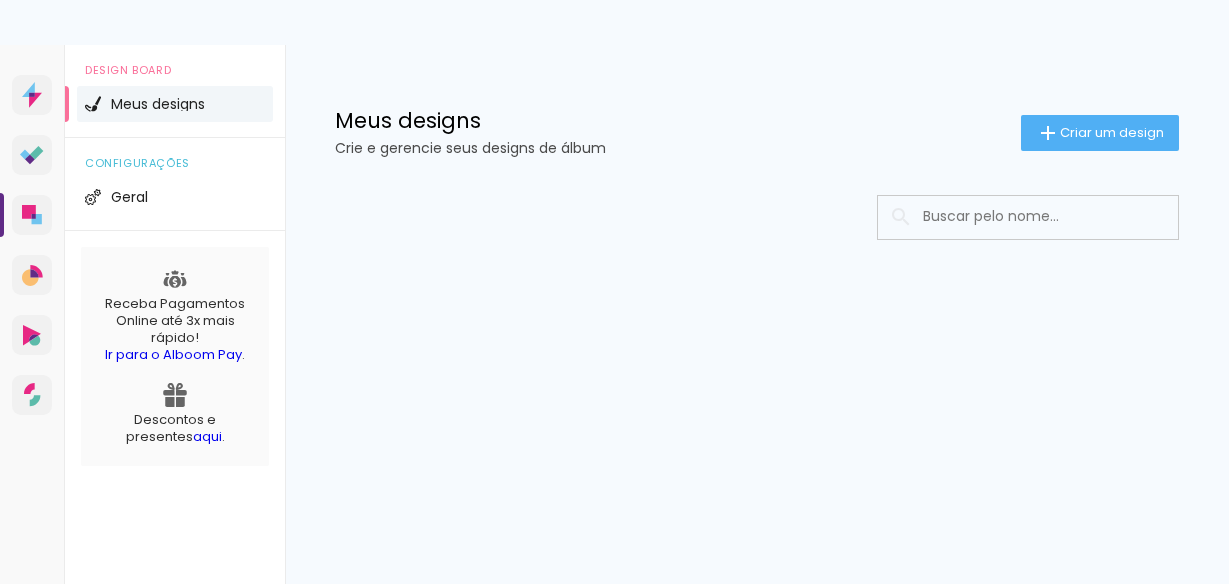 scroll, scrollTop: 0, scrollLeft: 0, axis: both 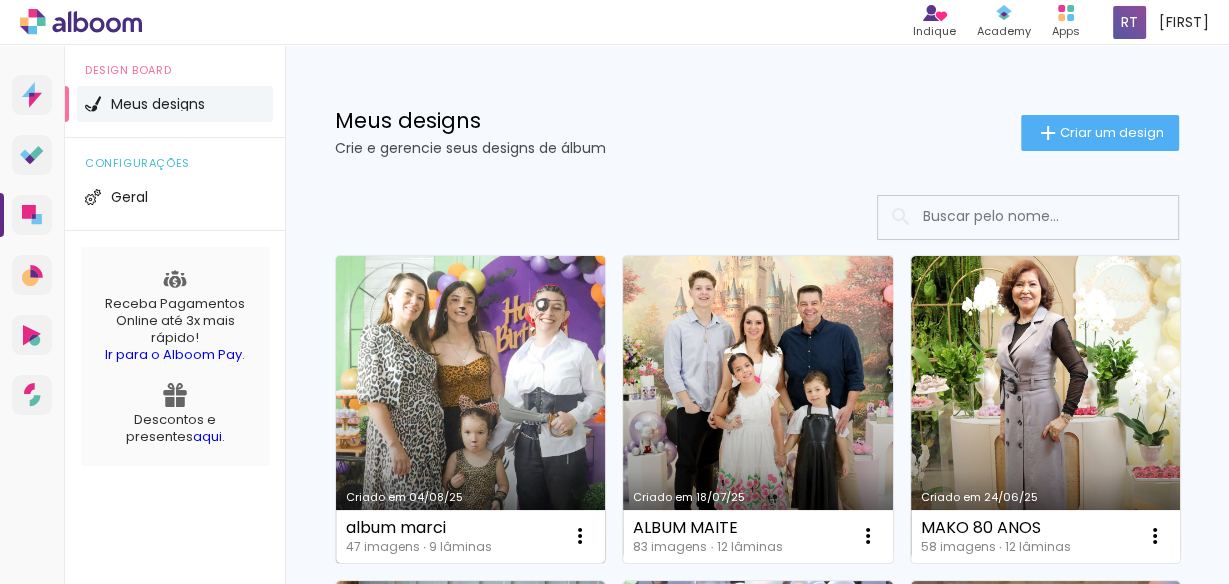 click on "Criado em 04/08/25" at bounding box center (470, 409) 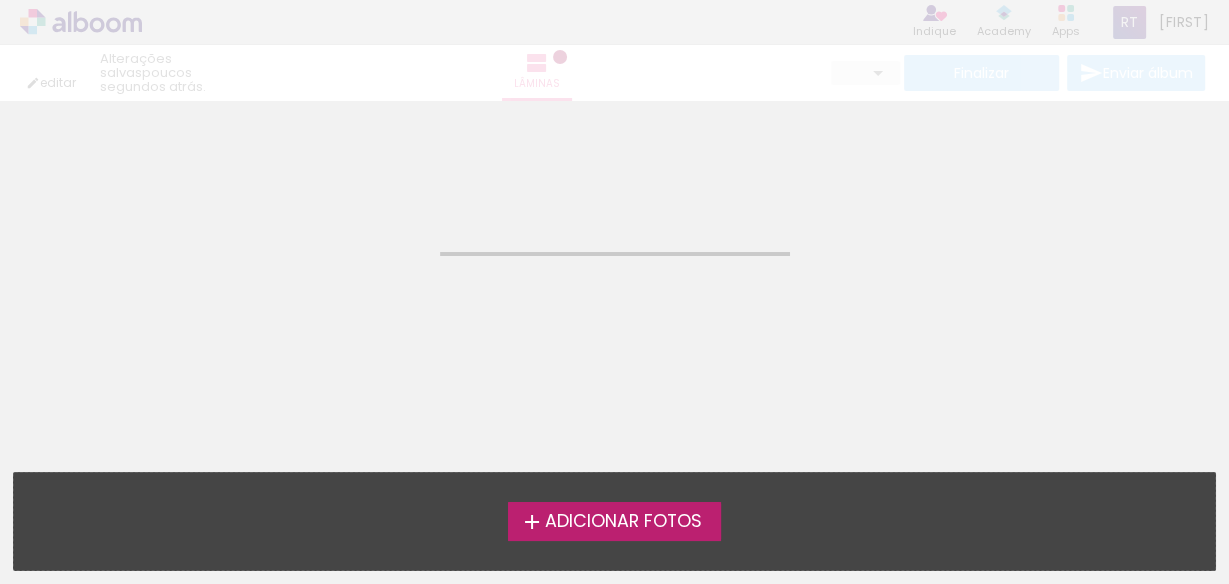 click on "Adicionar Fotos" at bounding box center [622, 522] 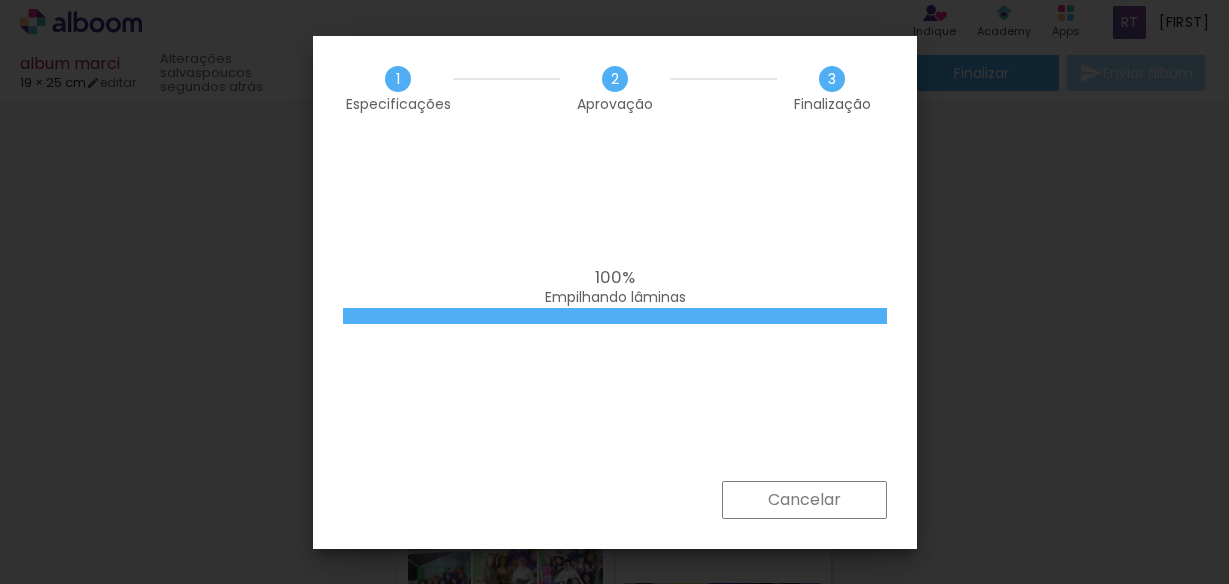 scroll, scrollTop: 0, scrollLeft: 0, axis: both 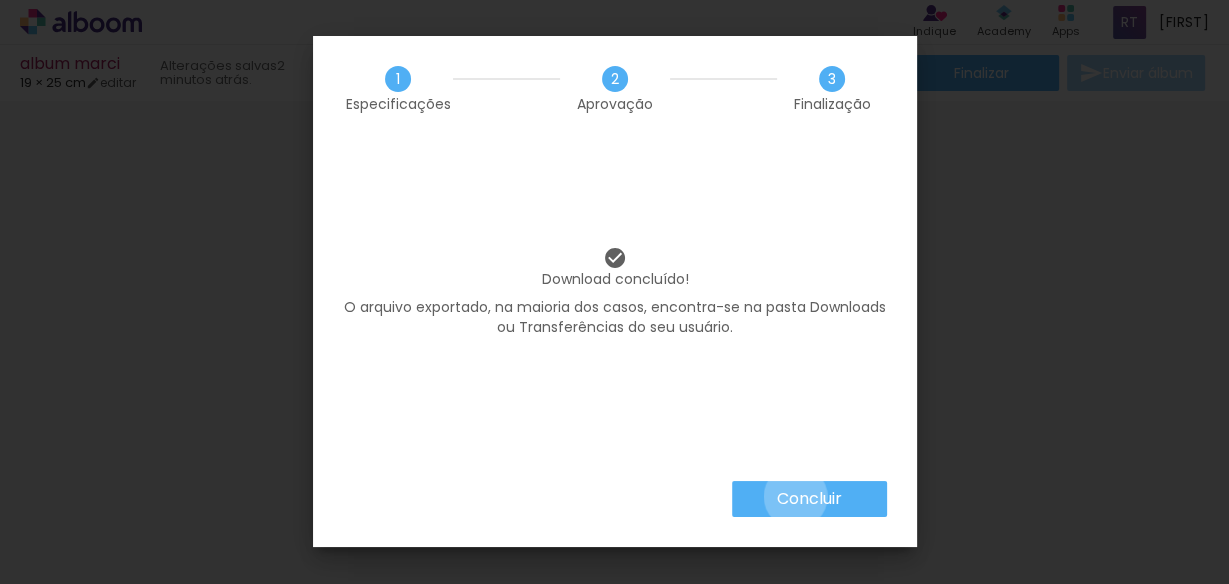 click on "Concluir" at bounding box center [0, 0] 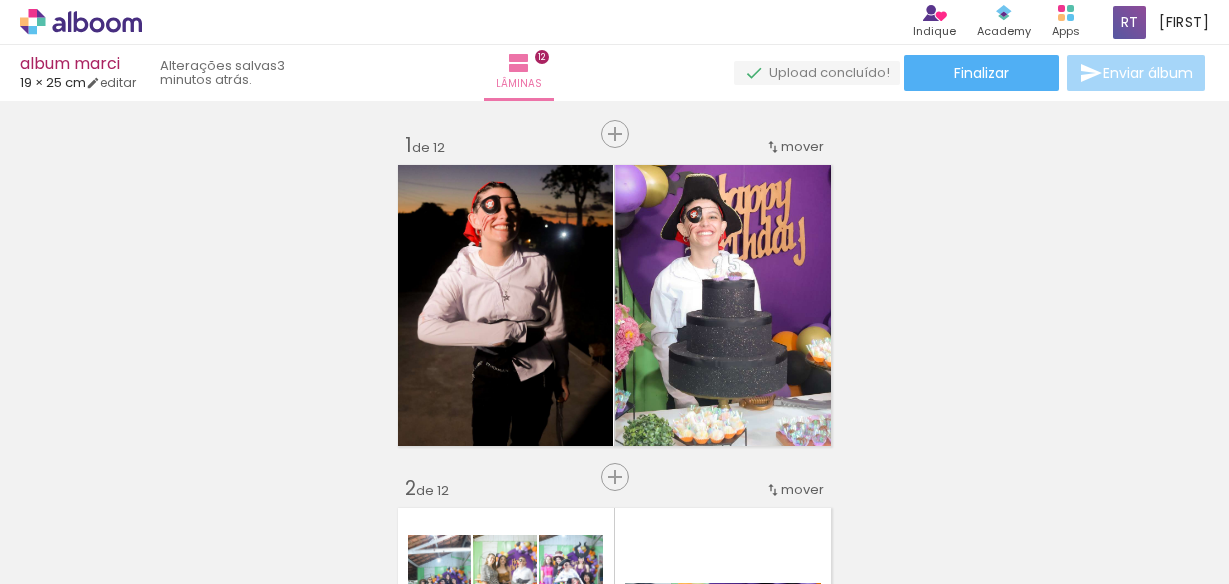 scroll, scrollTop: 0, scrollLeft: 0, axis: both 